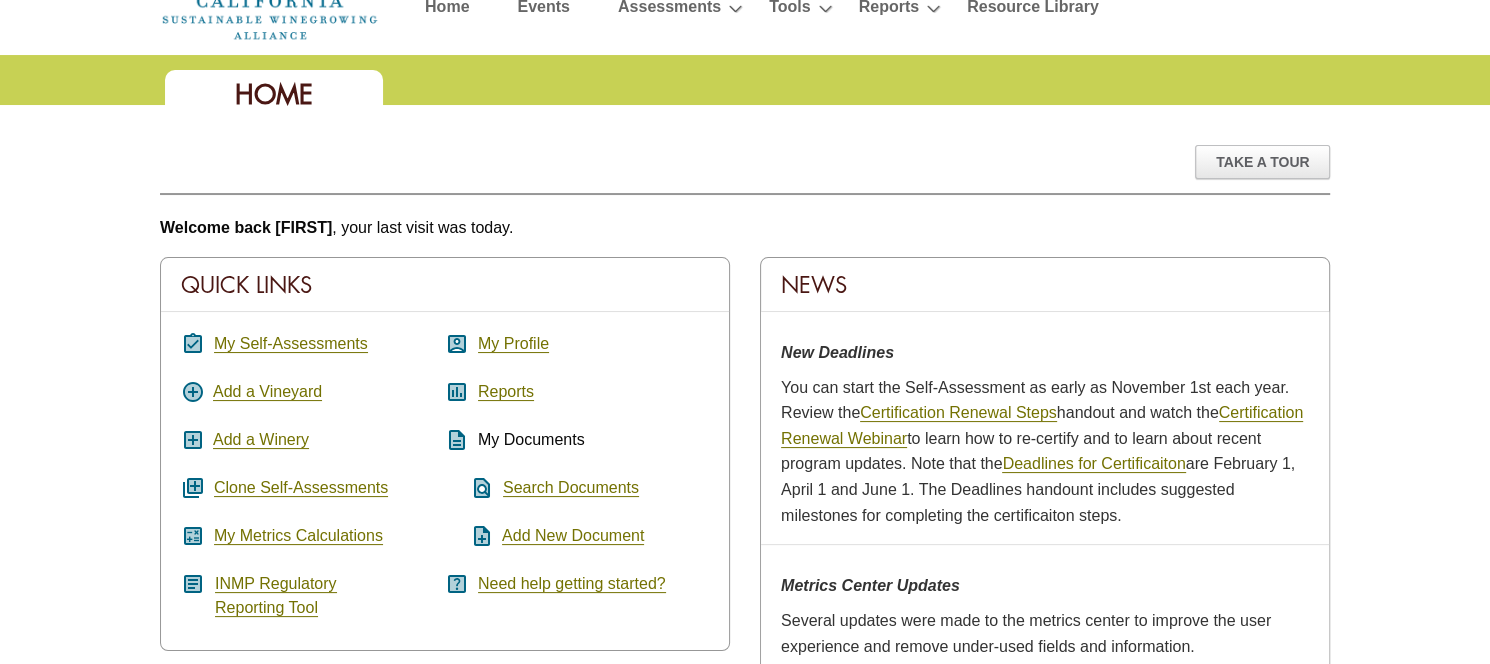 scroll, scrollTop: 0, scrollLeft: 0, axis: both 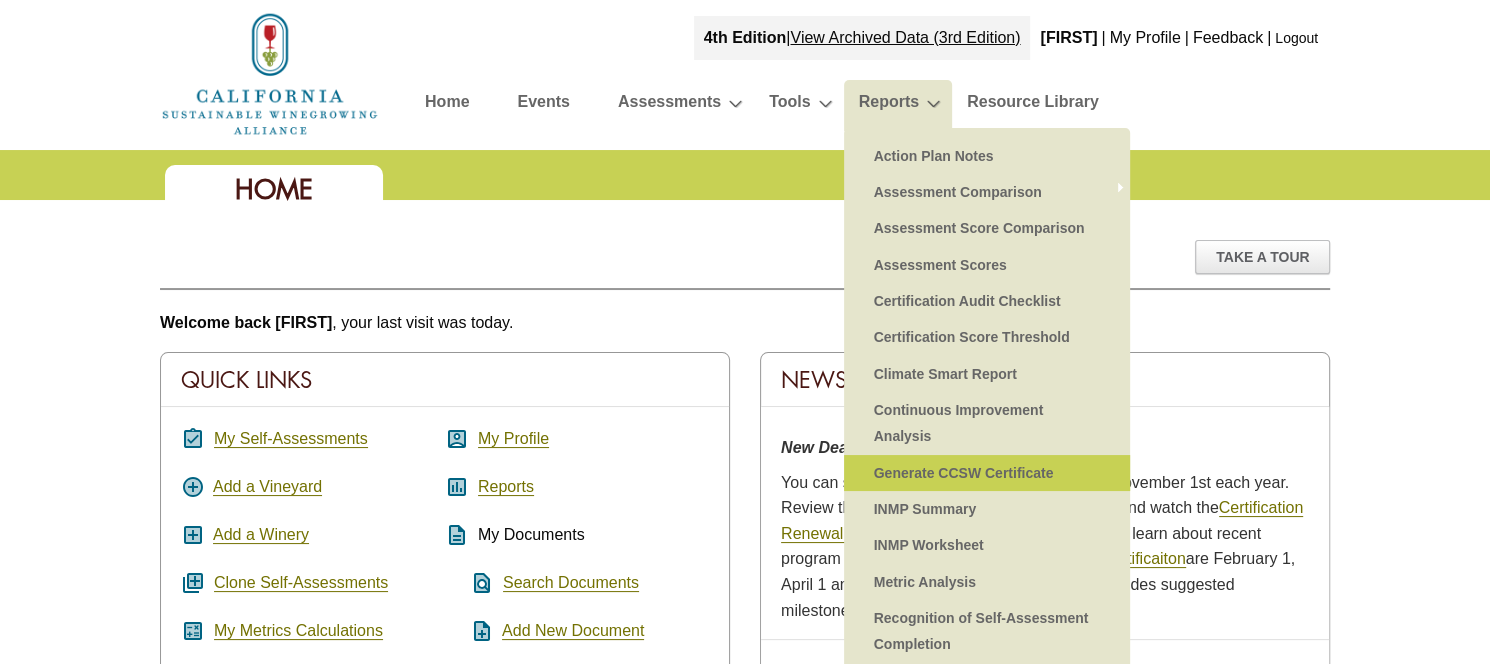 click on "Generate CCSW Certificate" at bounding box center [987, 473] 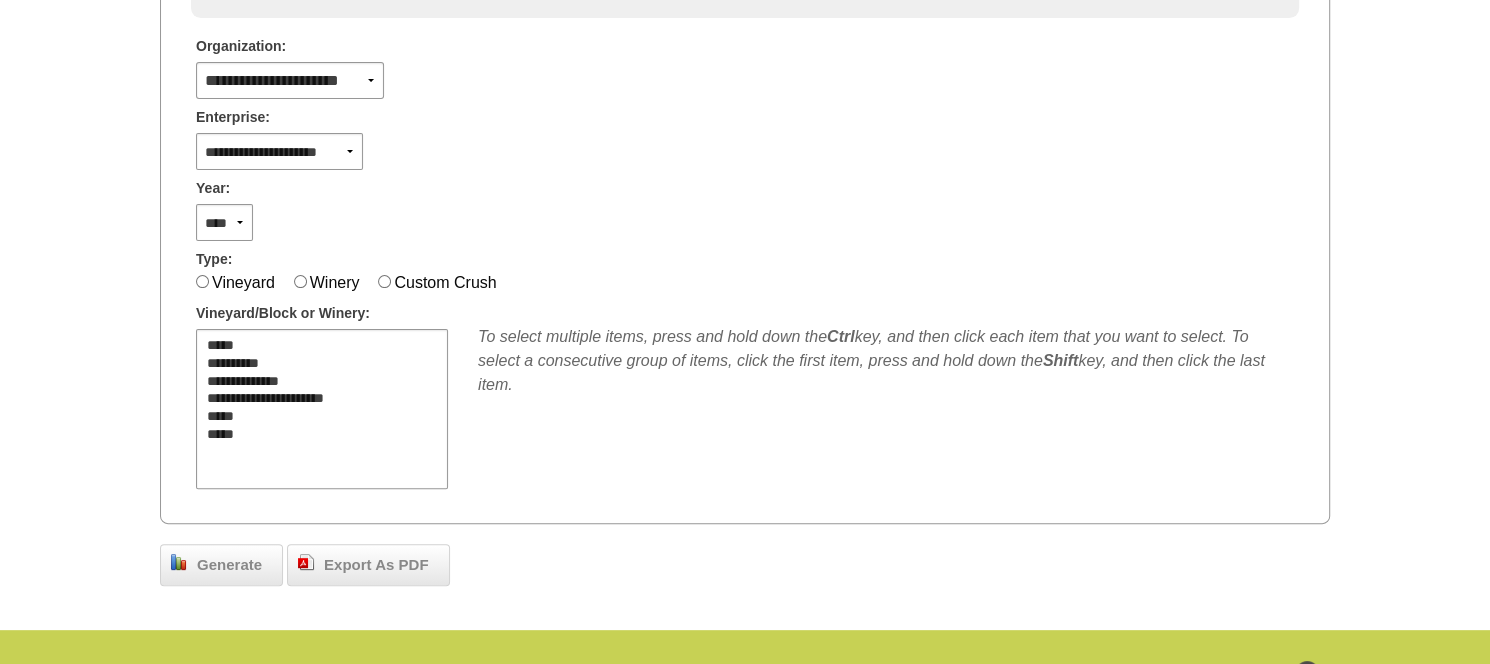 scroll, scrollTop: 411, scrollLeft: 0, axis: vertical 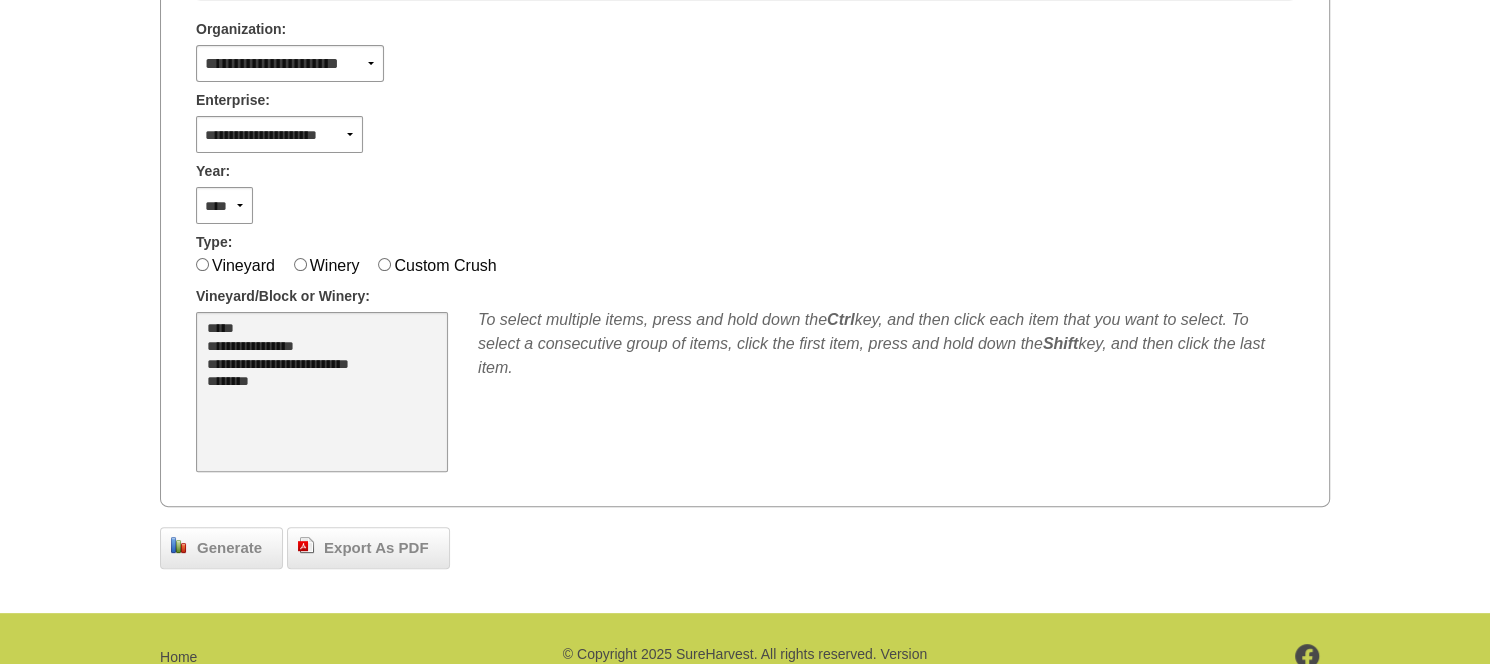 click on "**********" at bounding box center (307, 348) 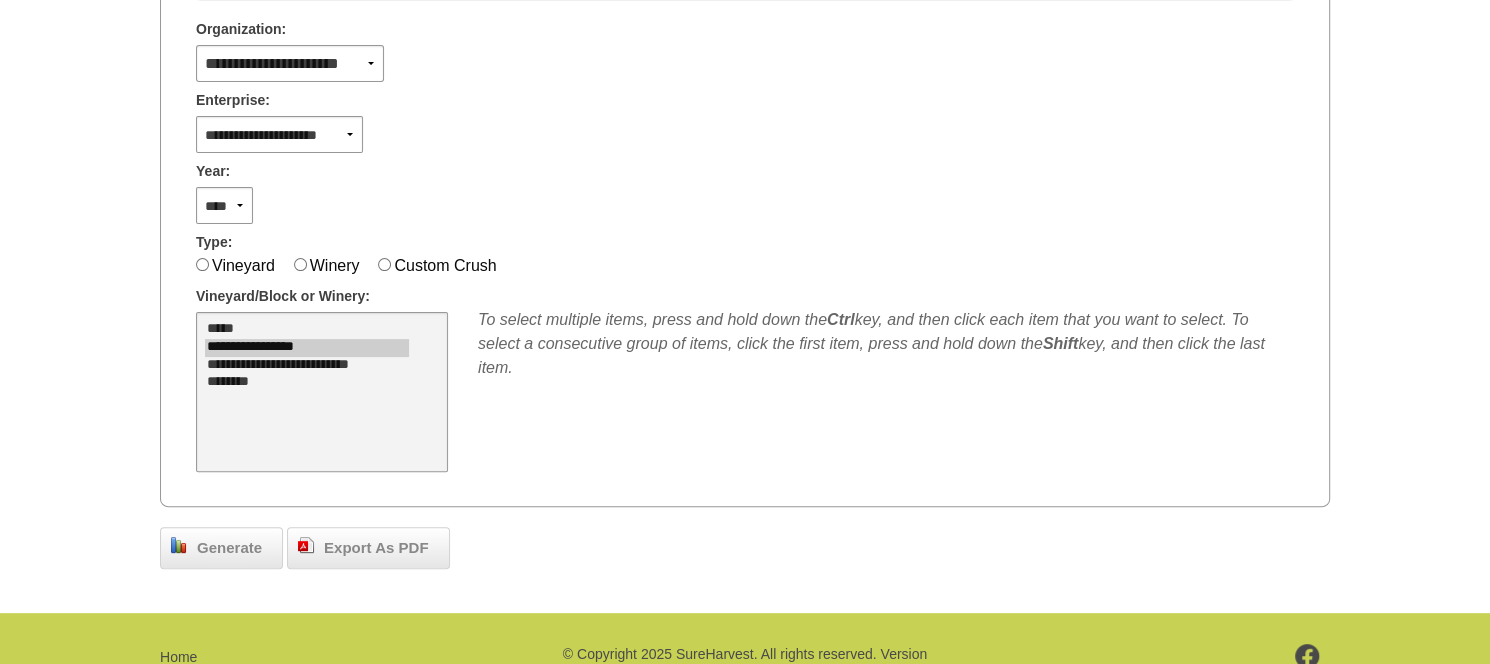 click on "**********" at bounding box center (307, 366) 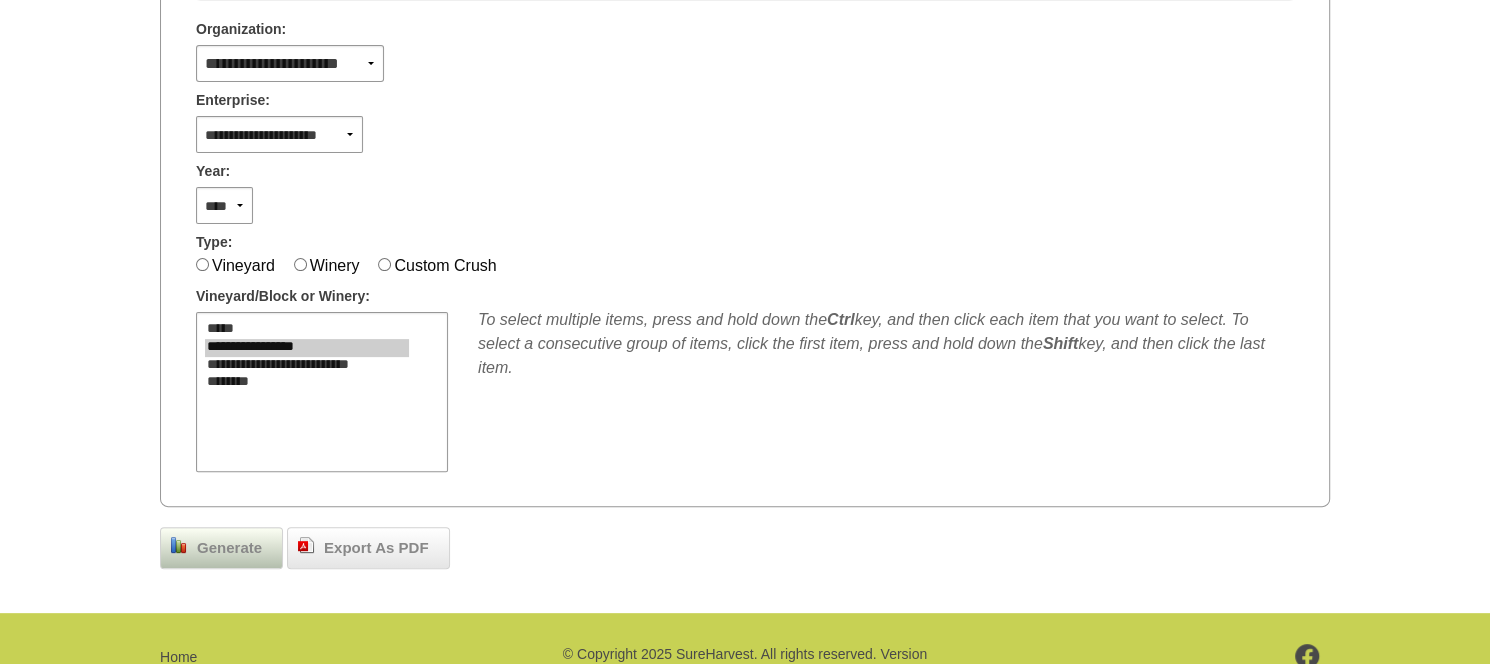 click on "Generate" at bounding box center (229, 548) 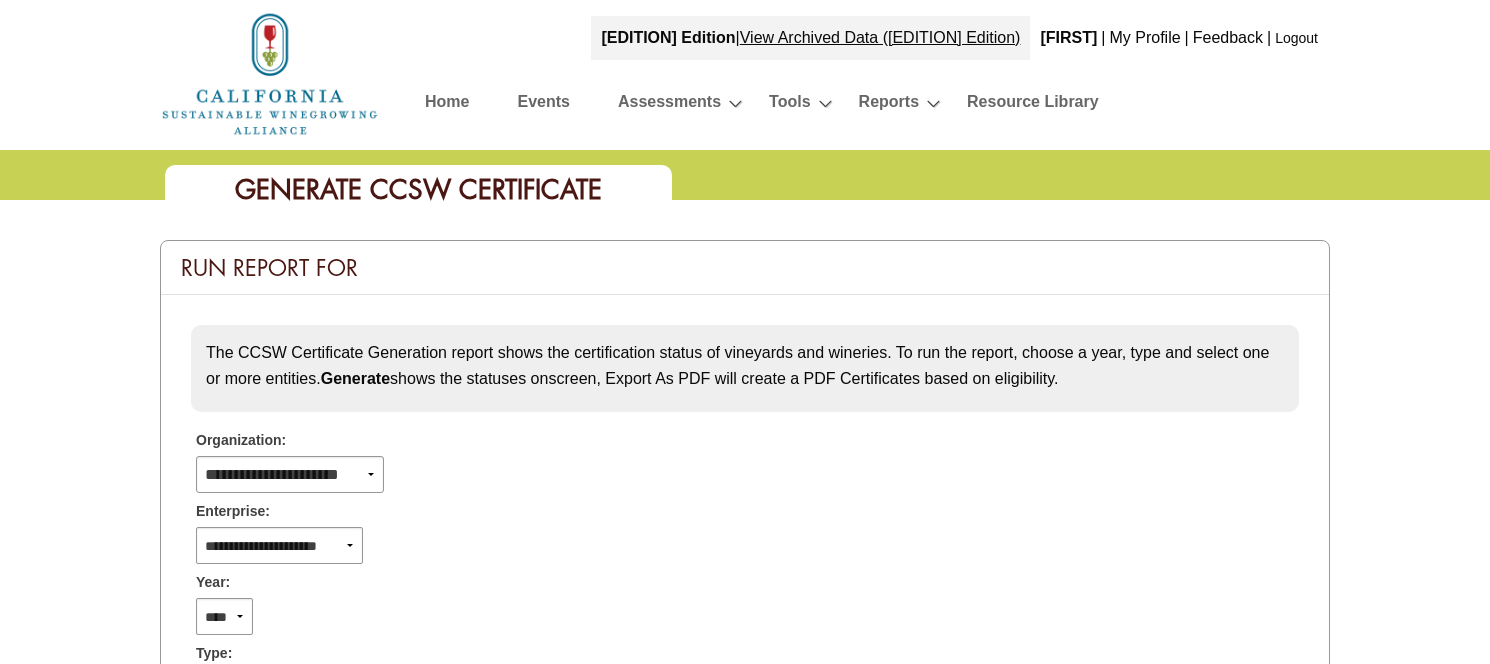 scroll, scrollTop: 411, scrollLeft: 0, axis: vertical 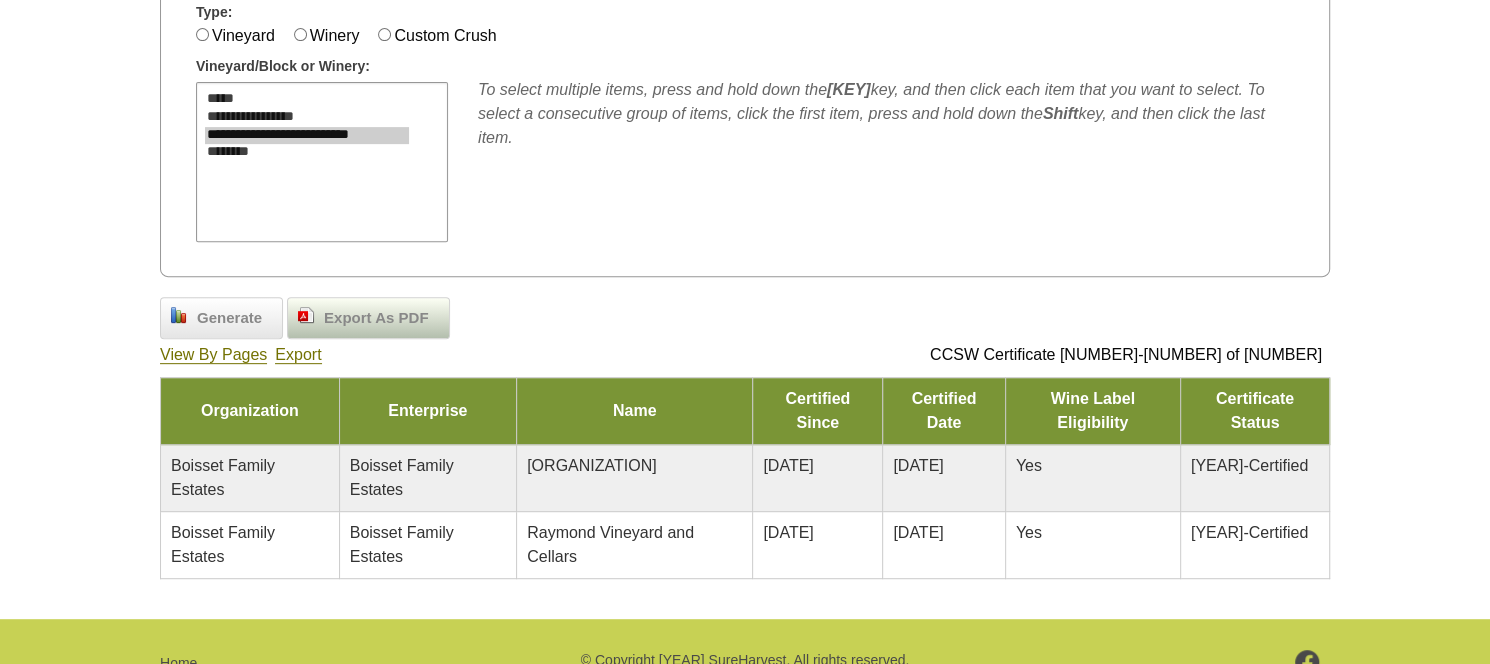 click on "Export As PDF" at bounding box center [376, 318] 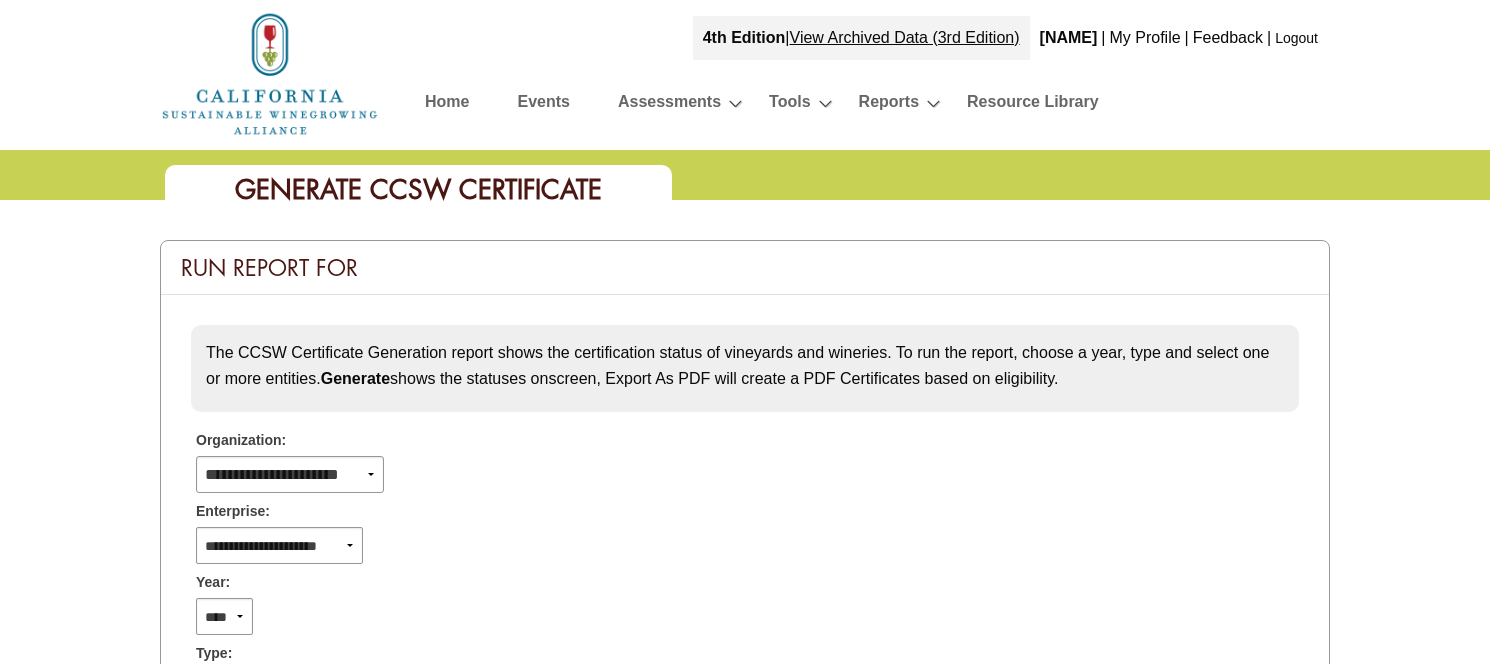 scroll, scrollTop: 521, scrollLeft: 0, axis: vertical 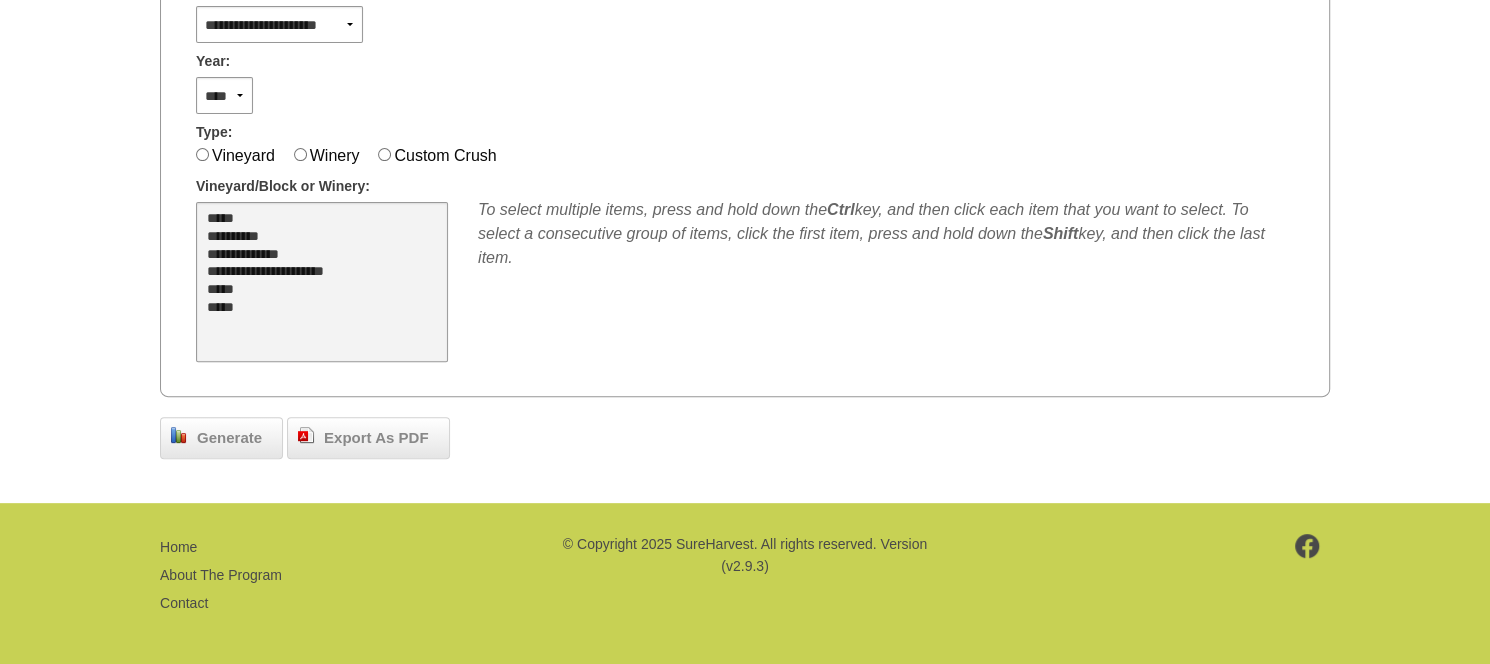 click on "**********" at bounding box center [307, 238] 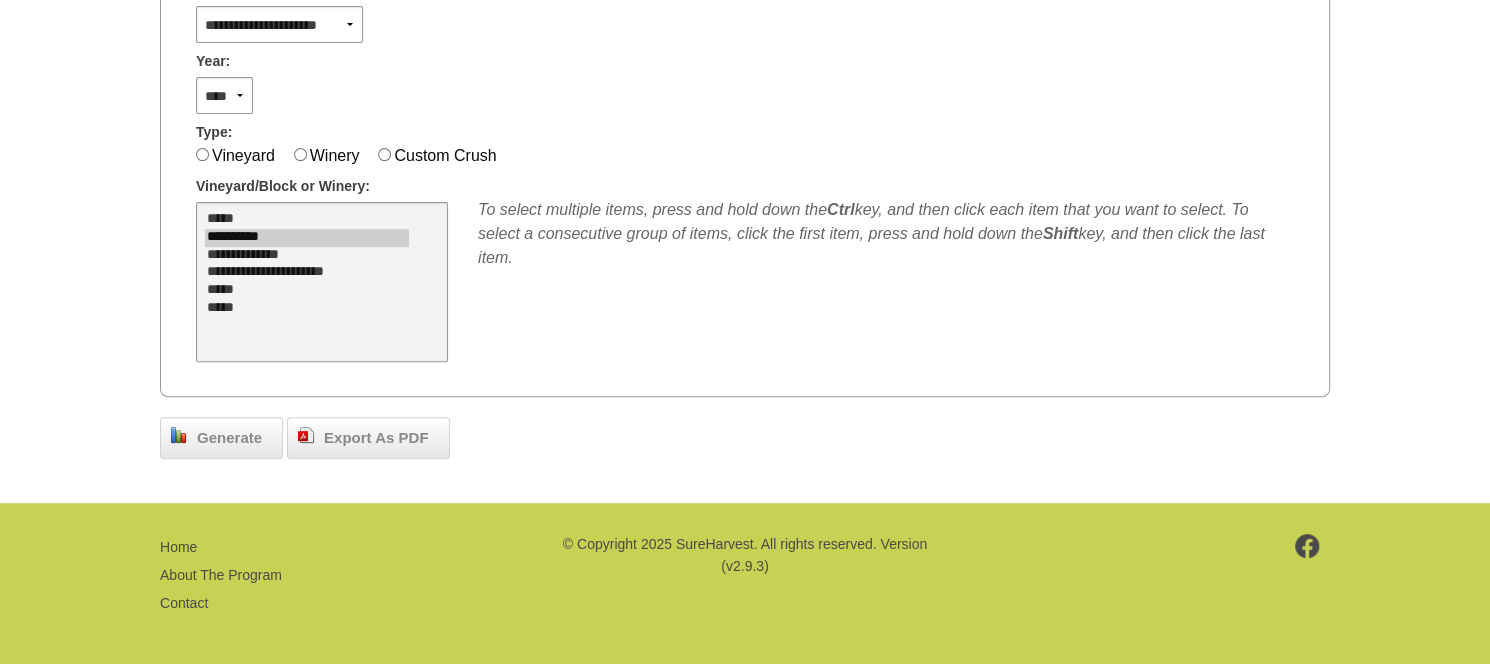 click on "**********" at bounding box center (307, 256) 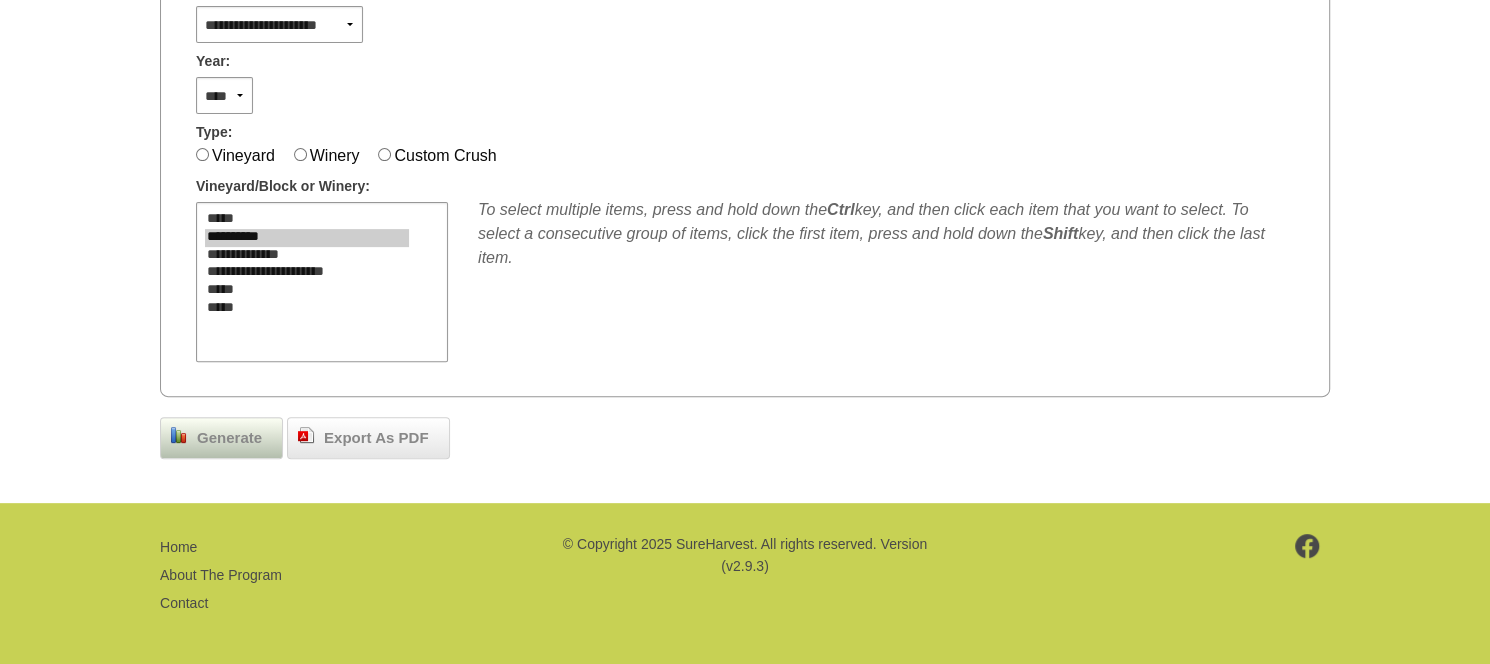click on "Generate" at bounding box center (229, 438) 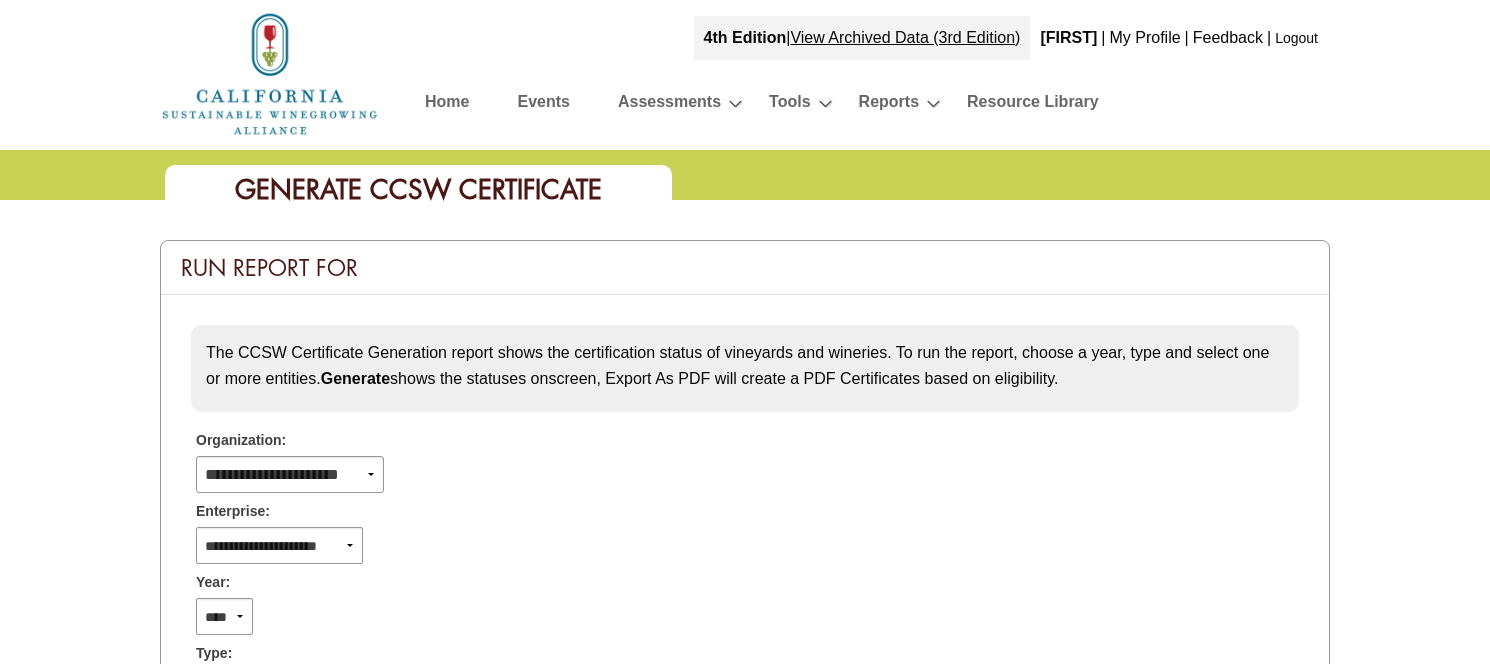 scroll, scrollTop: 521, scrollLeft: 0, axis: vertical 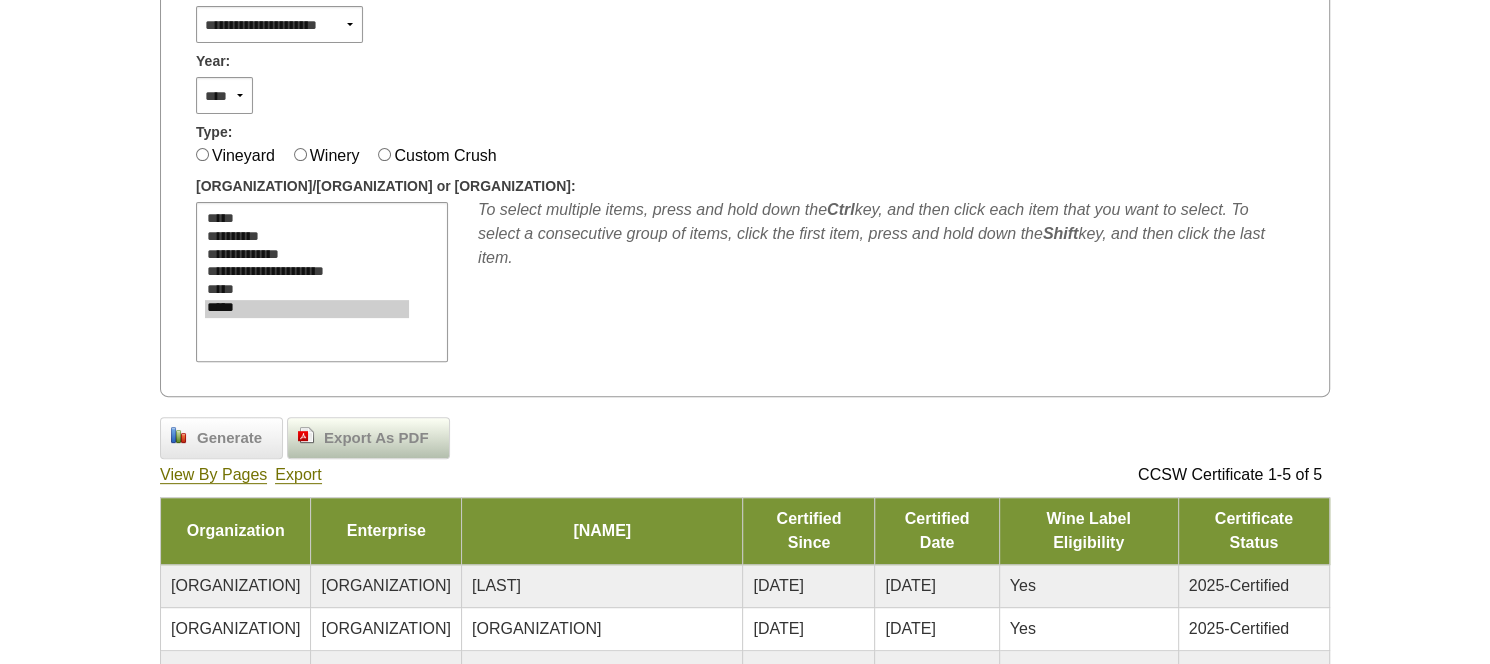 click on "Export As PDF" at bounding box center (376, 438) 